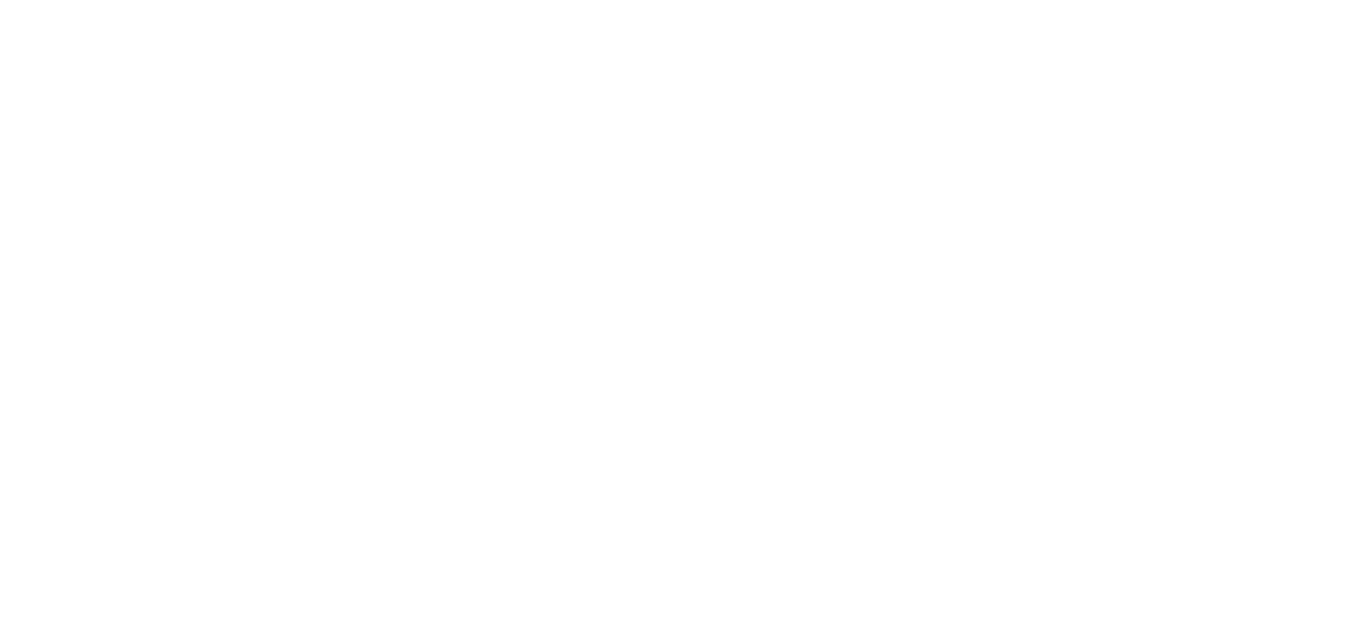 scroll, scrollTop: 0, scrollLeft: 0, axis: both 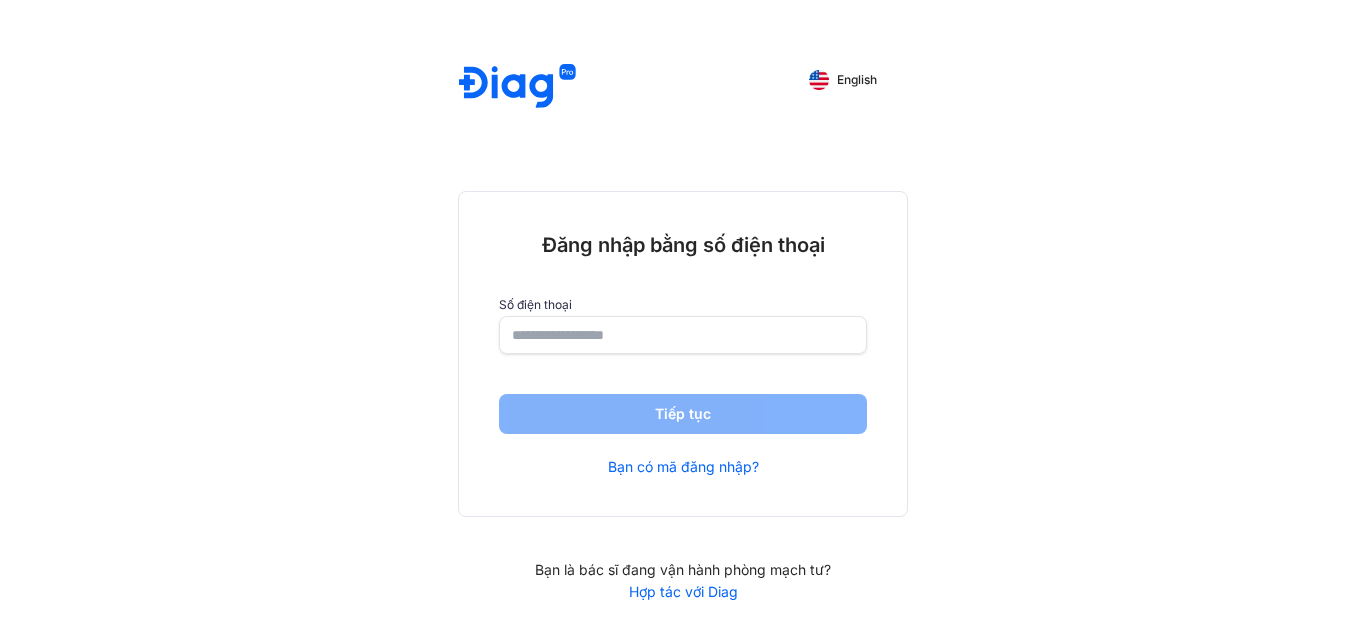 click 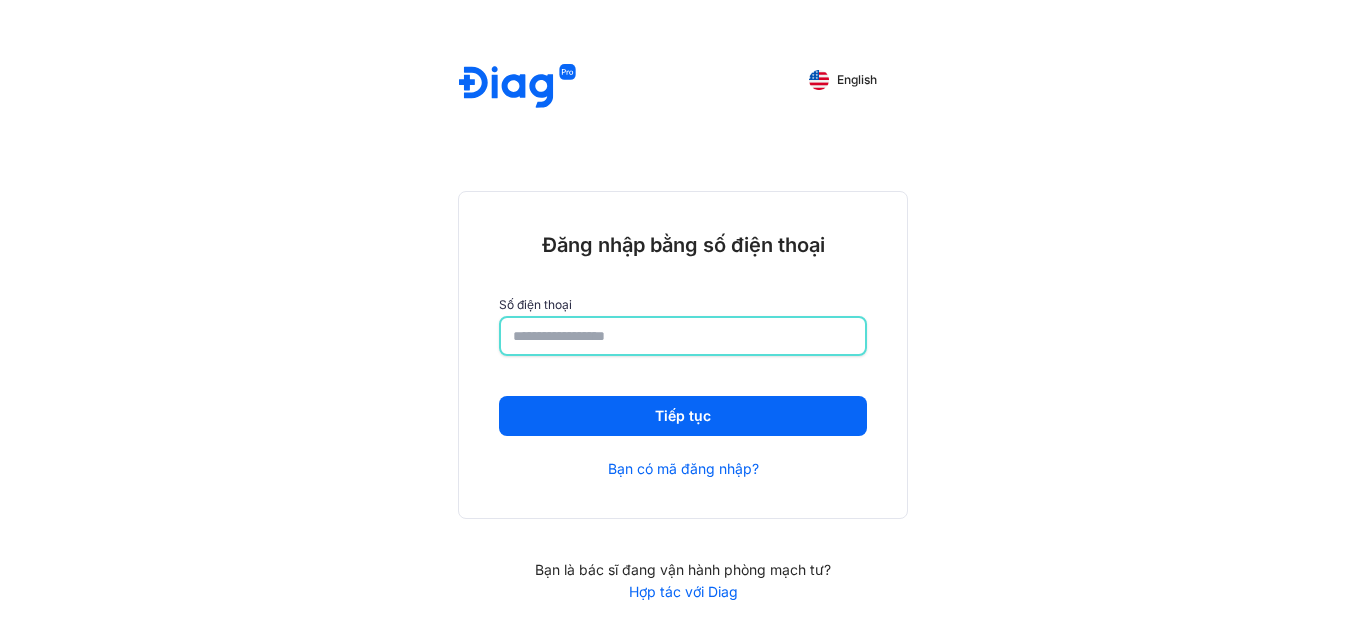 type on "**********" 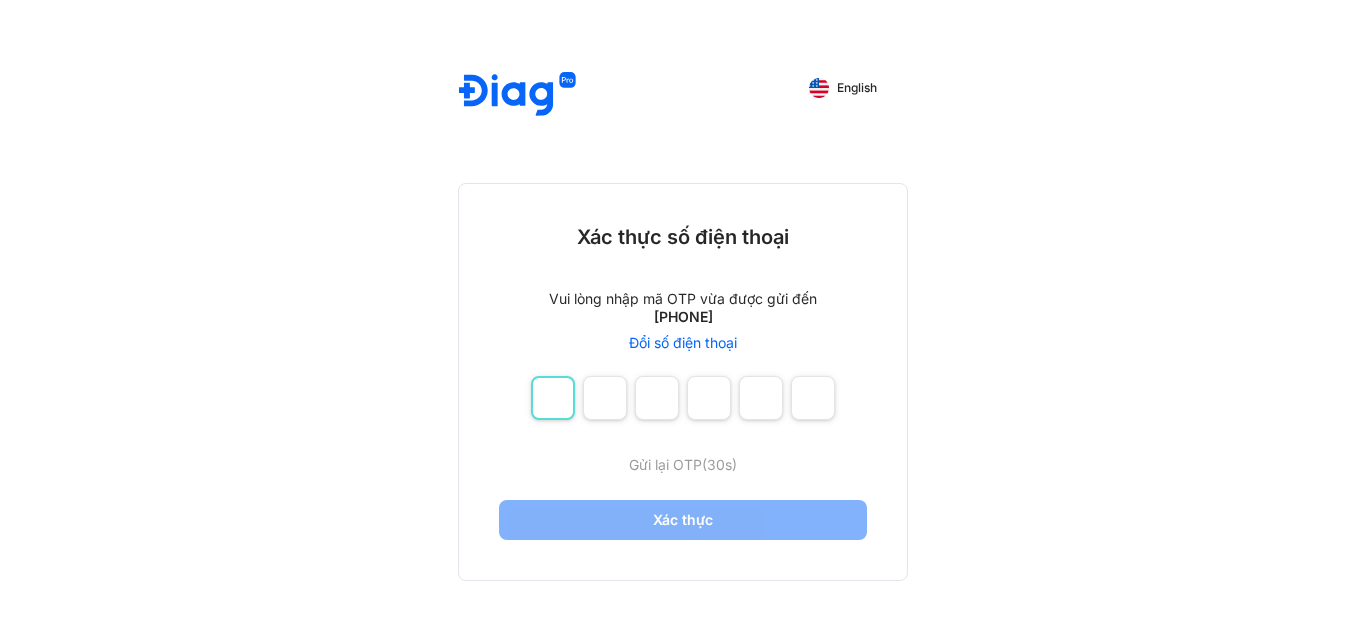 click at bounding box center [553, 398] 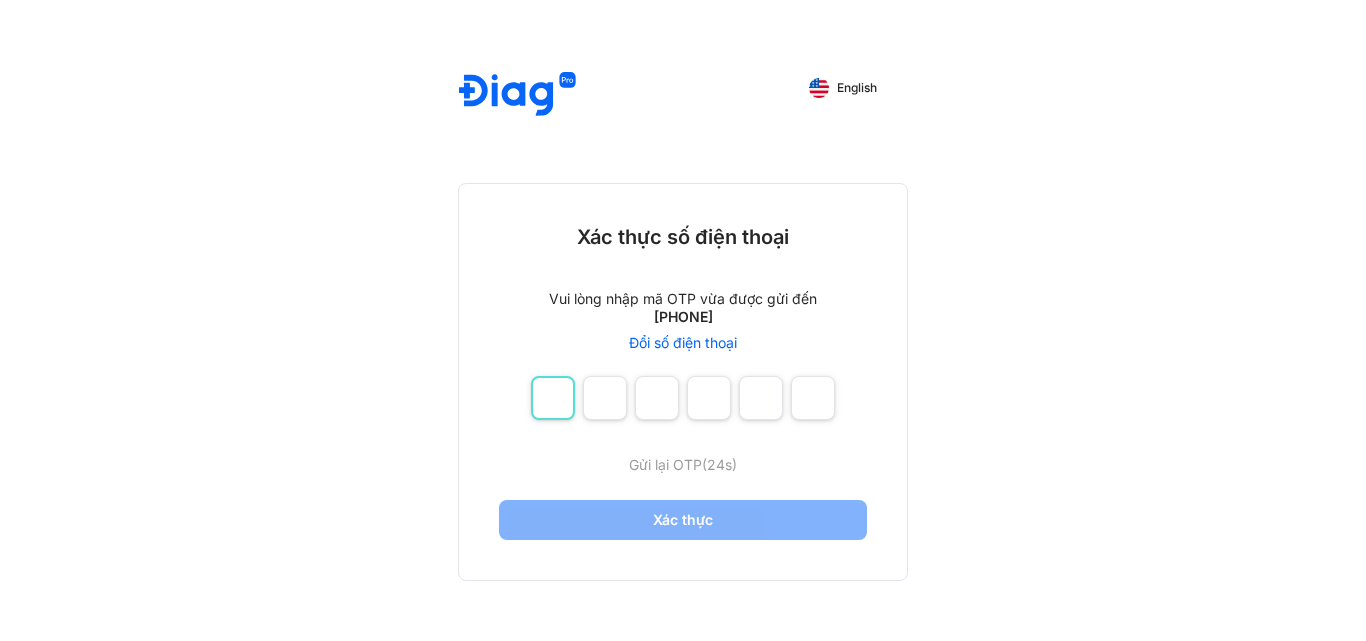 type on "*" 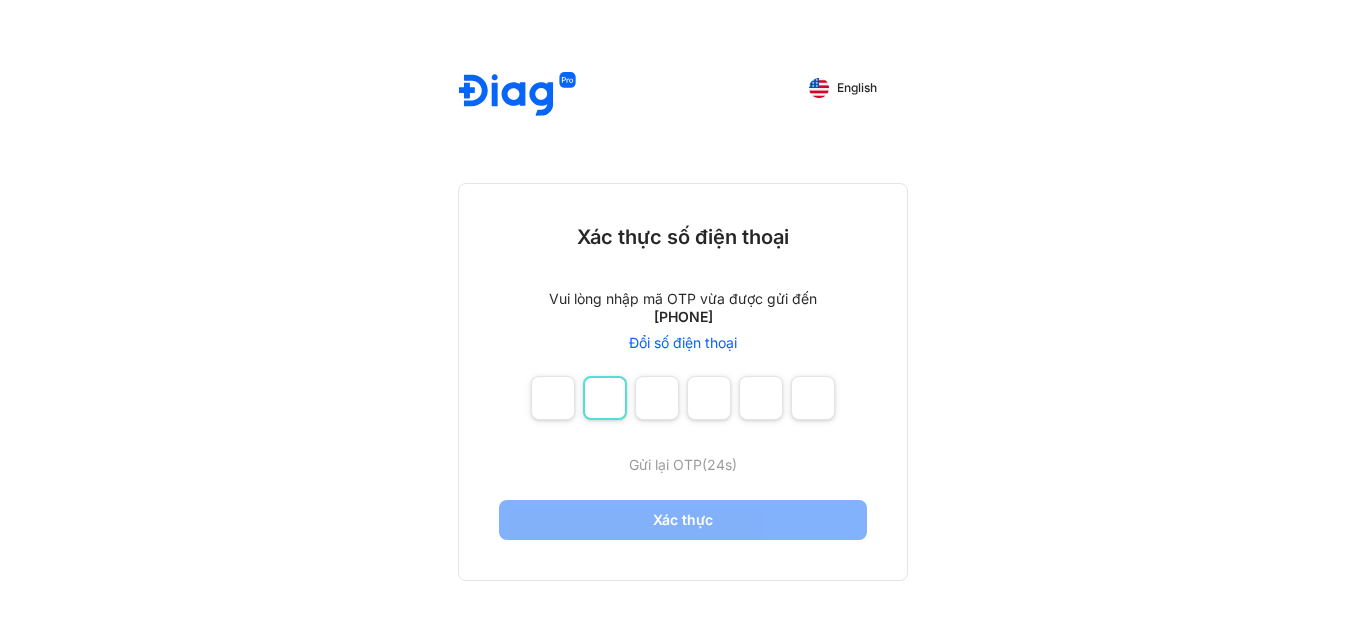 type on "*" 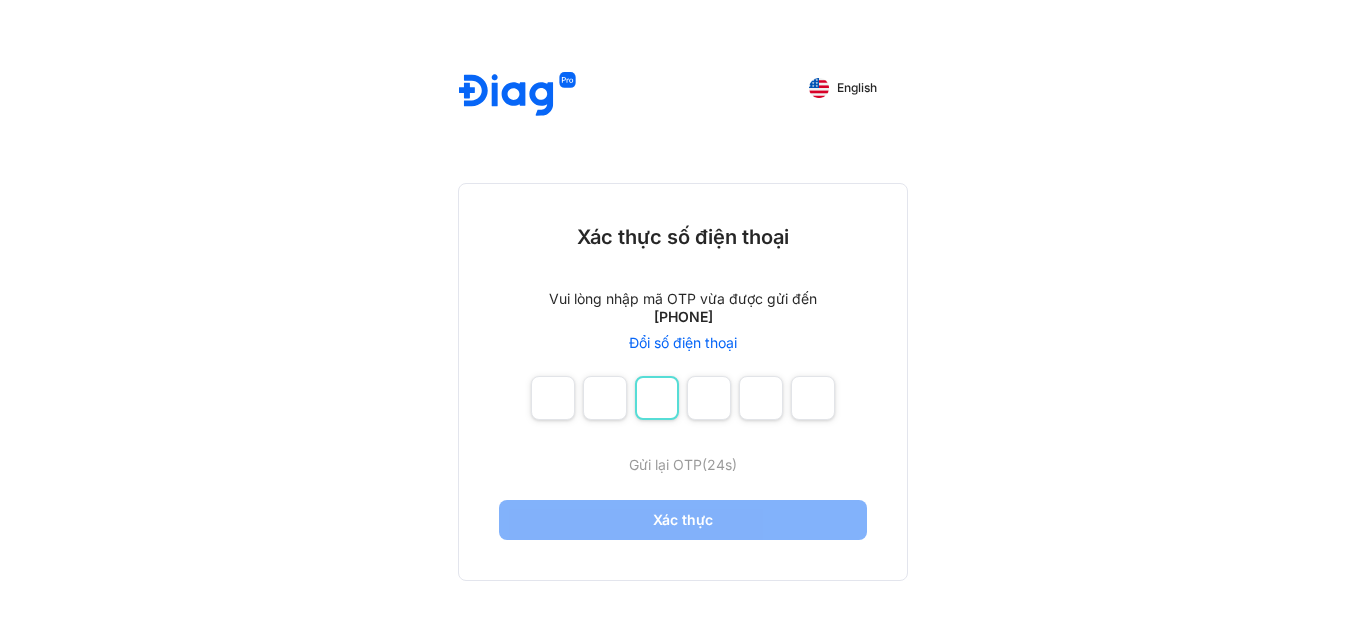 type on "*" 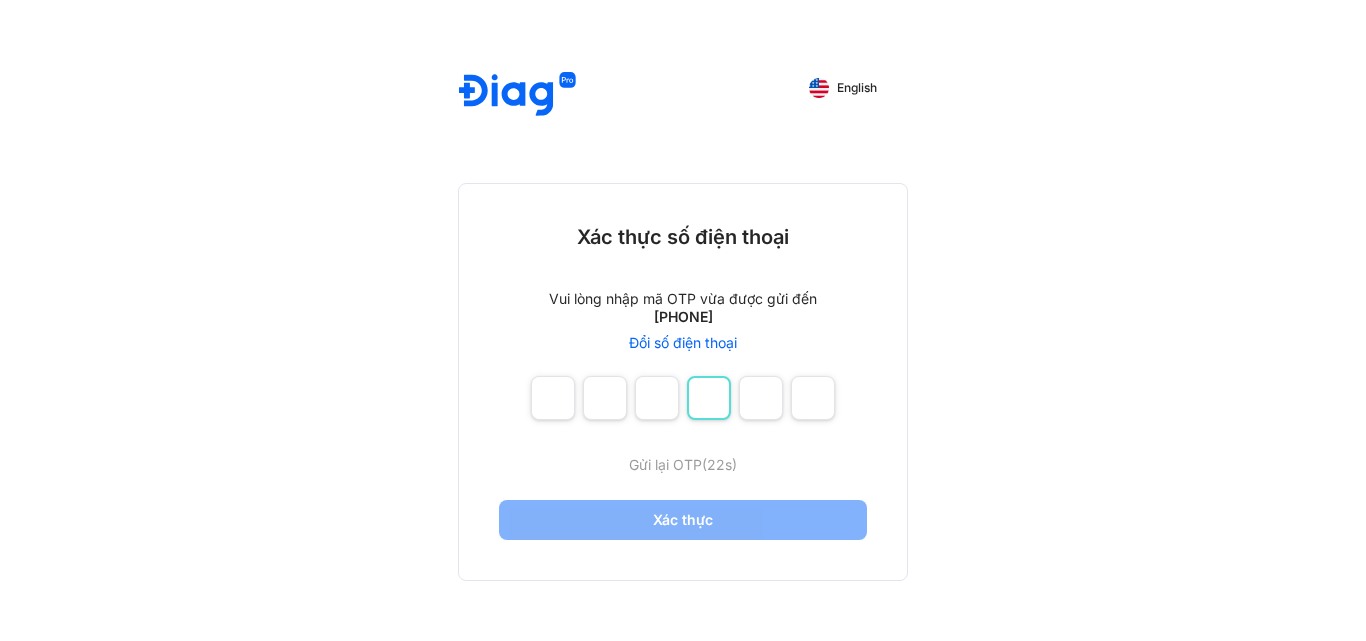 type on "*" 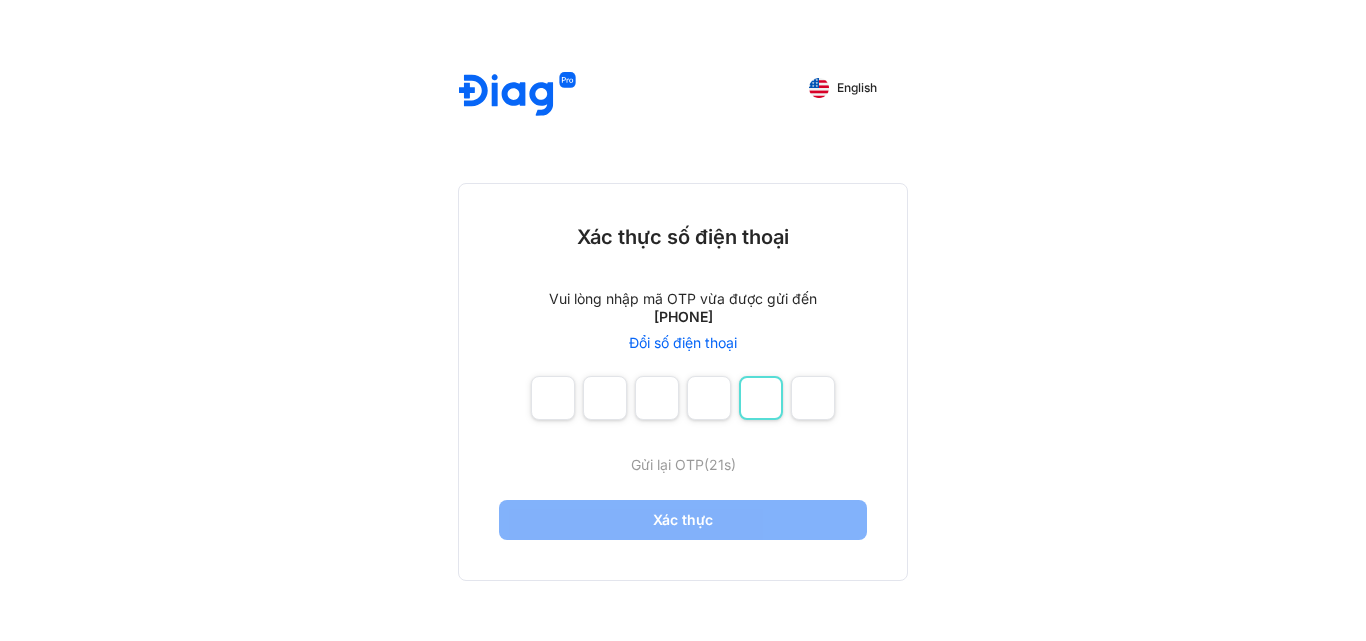 type on "*" 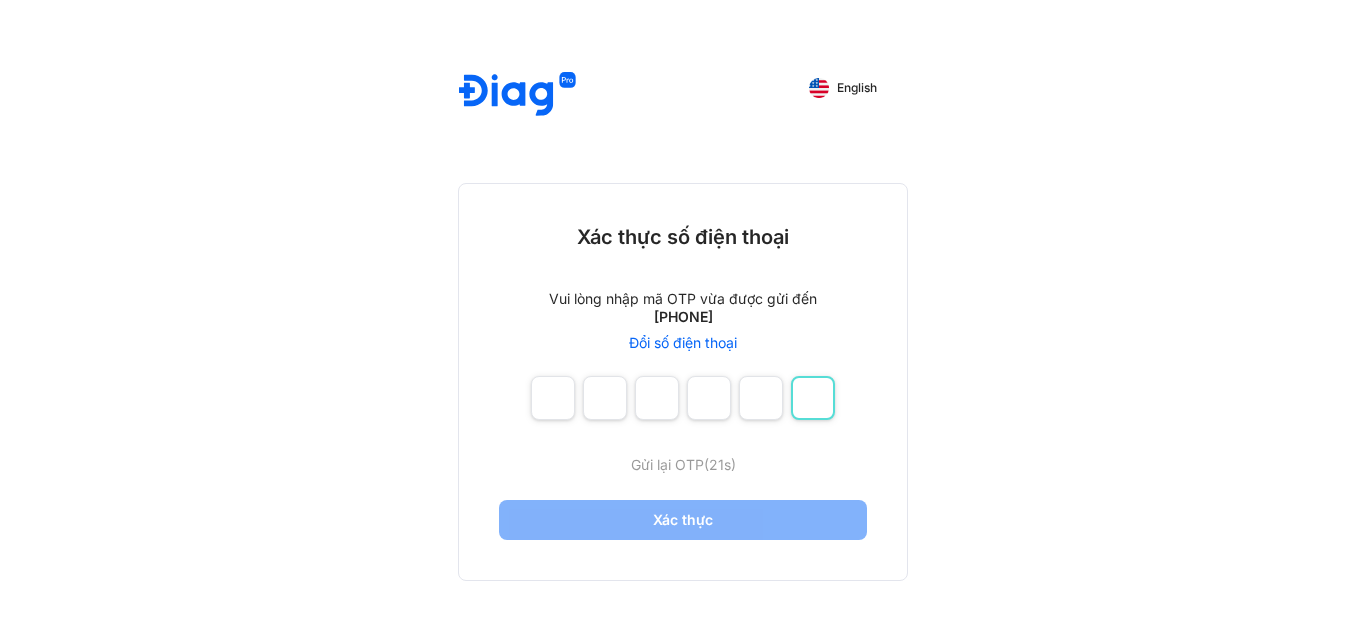 type on "*" 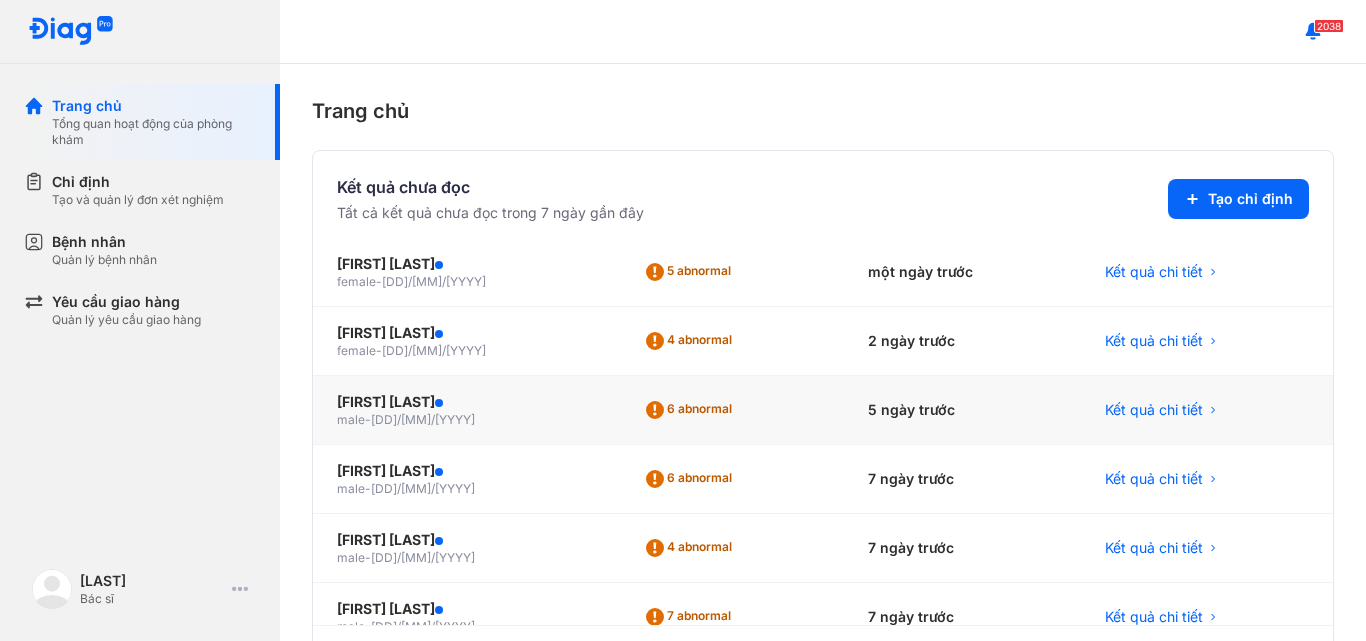 scroll, scrollTop: 86, scrollLeft: 0, axis: vertical 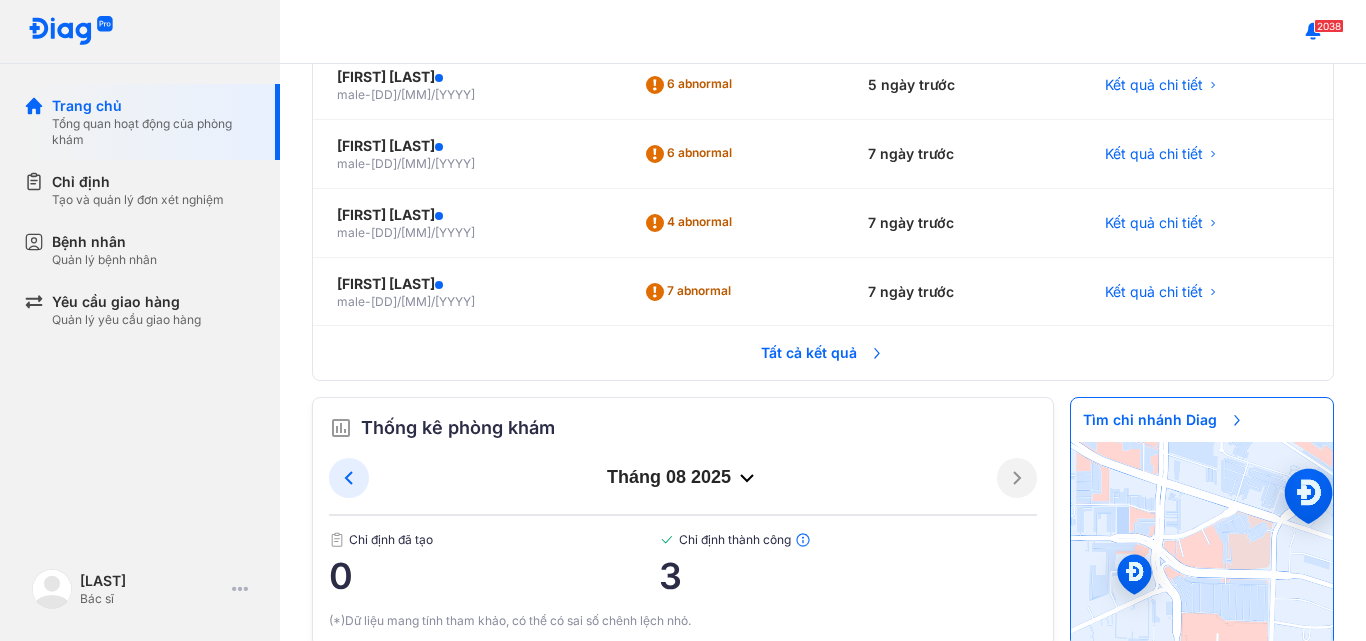 click on "Tất cả kết quả" at bounding box center (823, 353) 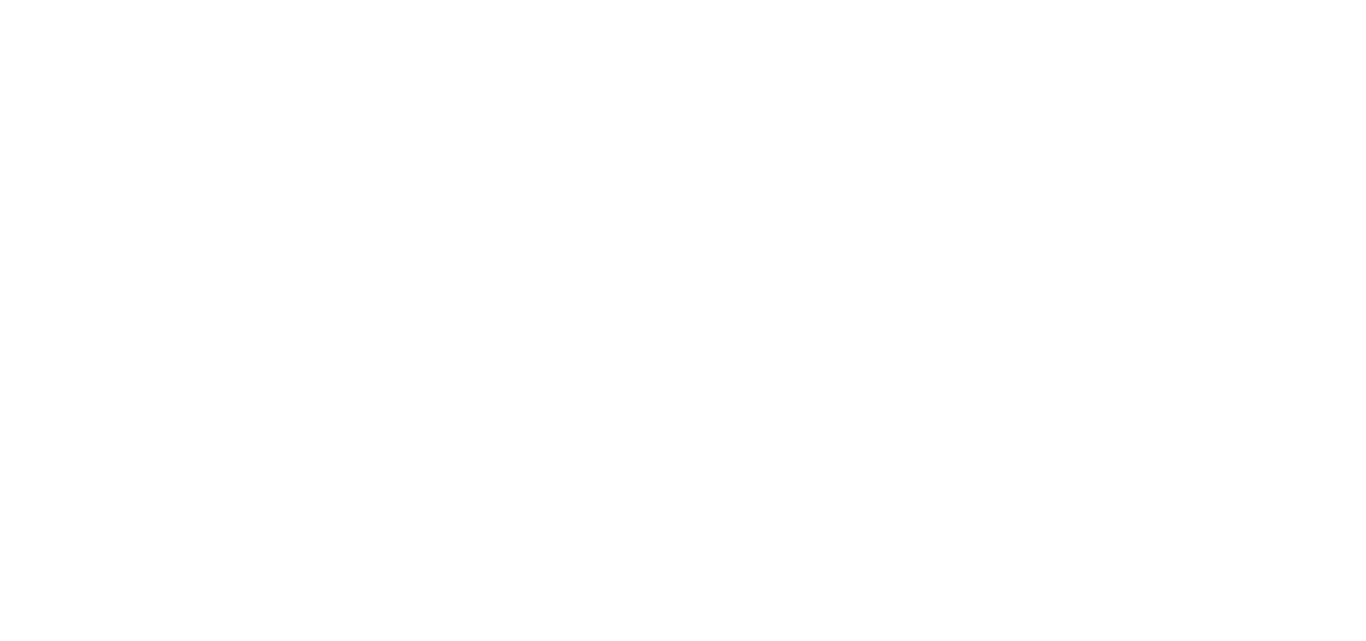 scroll, scrollTop: 0, scrollLeft: 0, axis: both 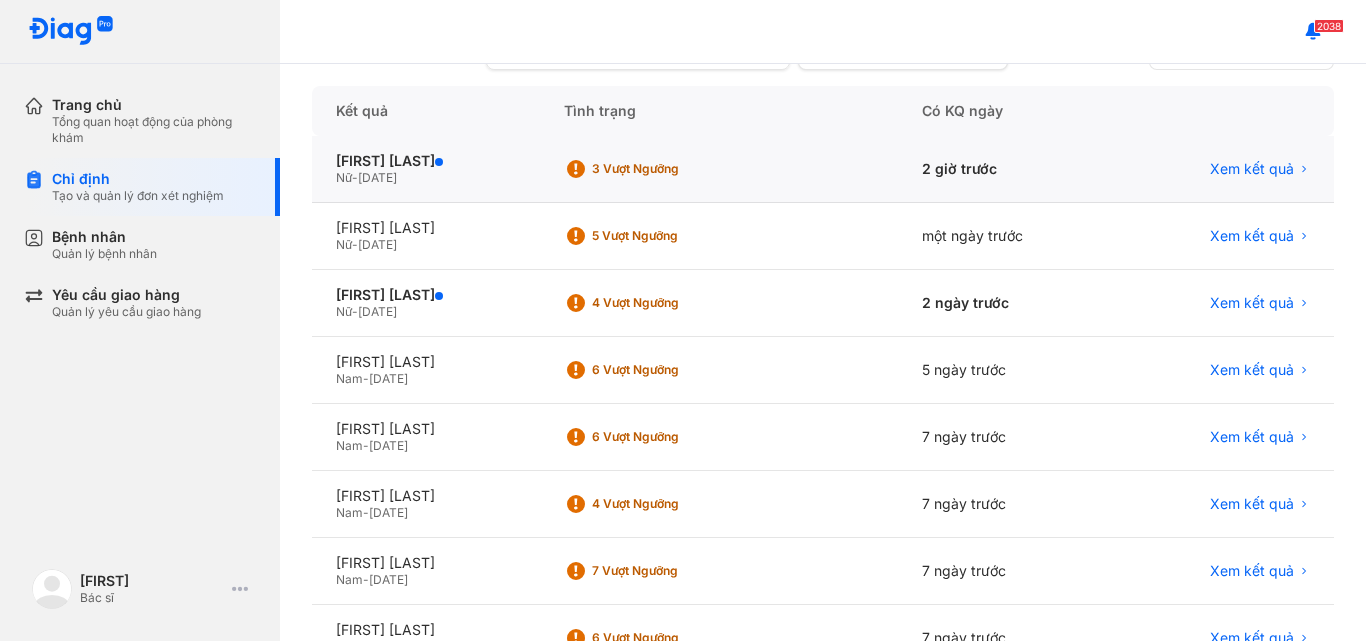 click on "Nữ  -  25/06/1998" 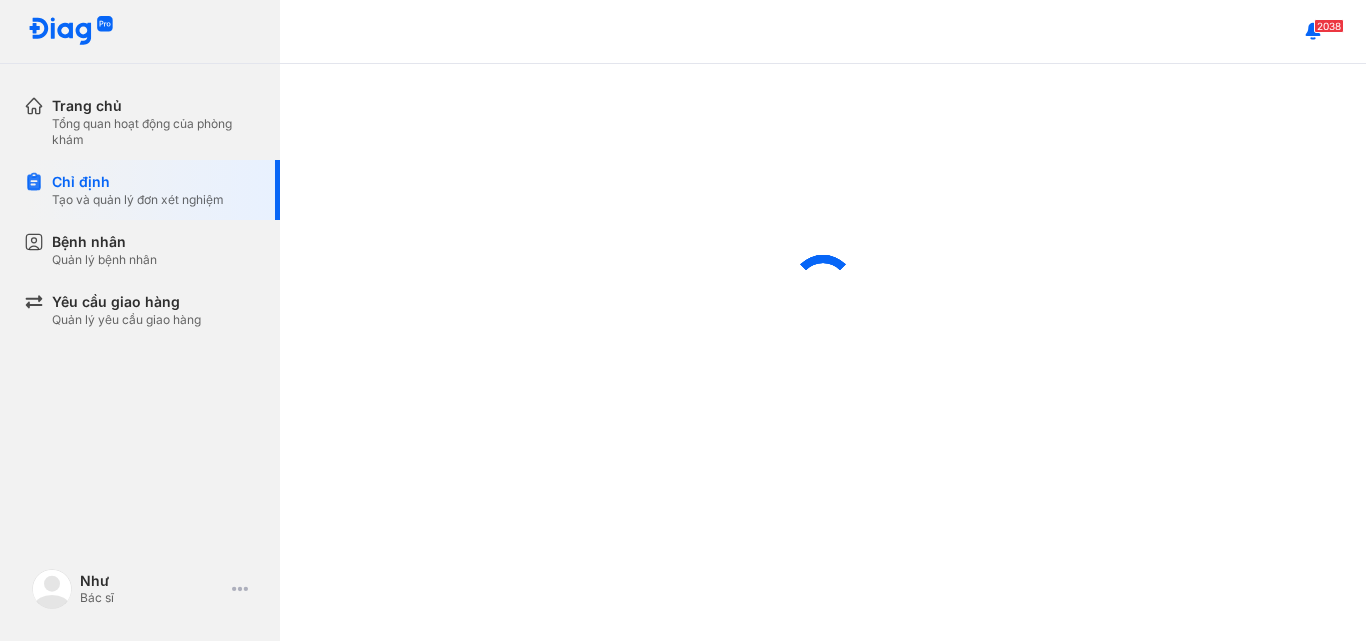 scroll, scrollTop: 0, scrollLeft: 0, axis: both 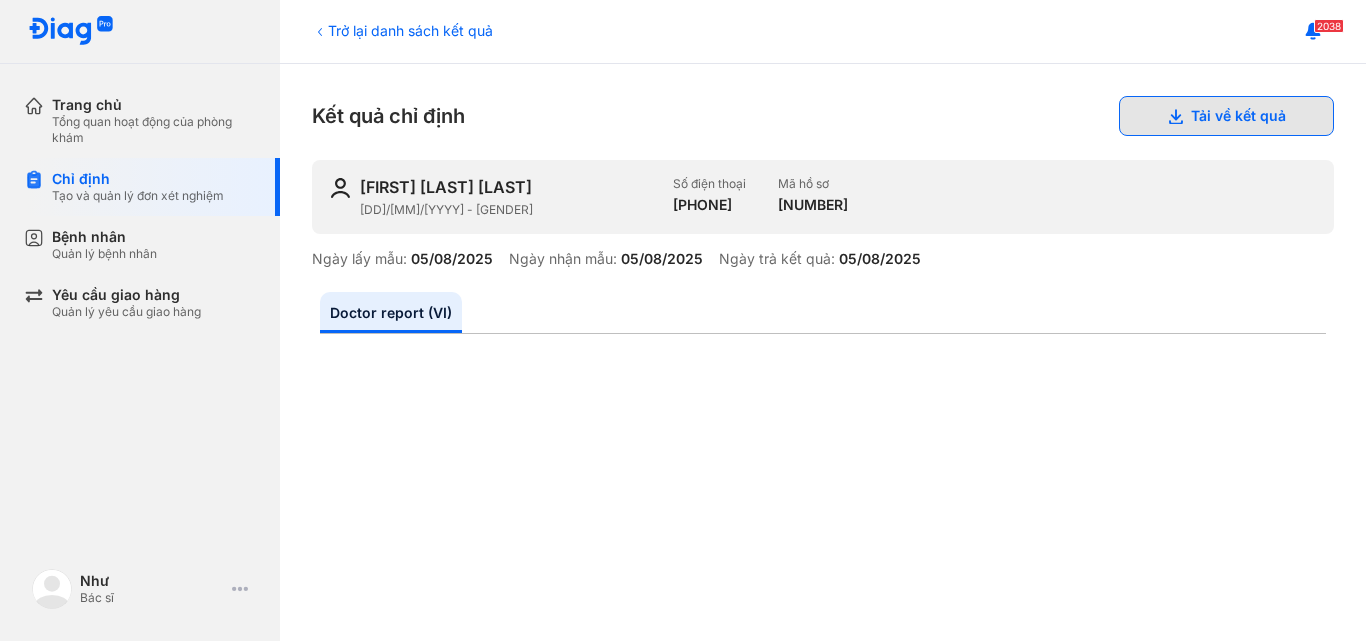 click on "Tải về kết quả" at bounding box center [1226, 116] 